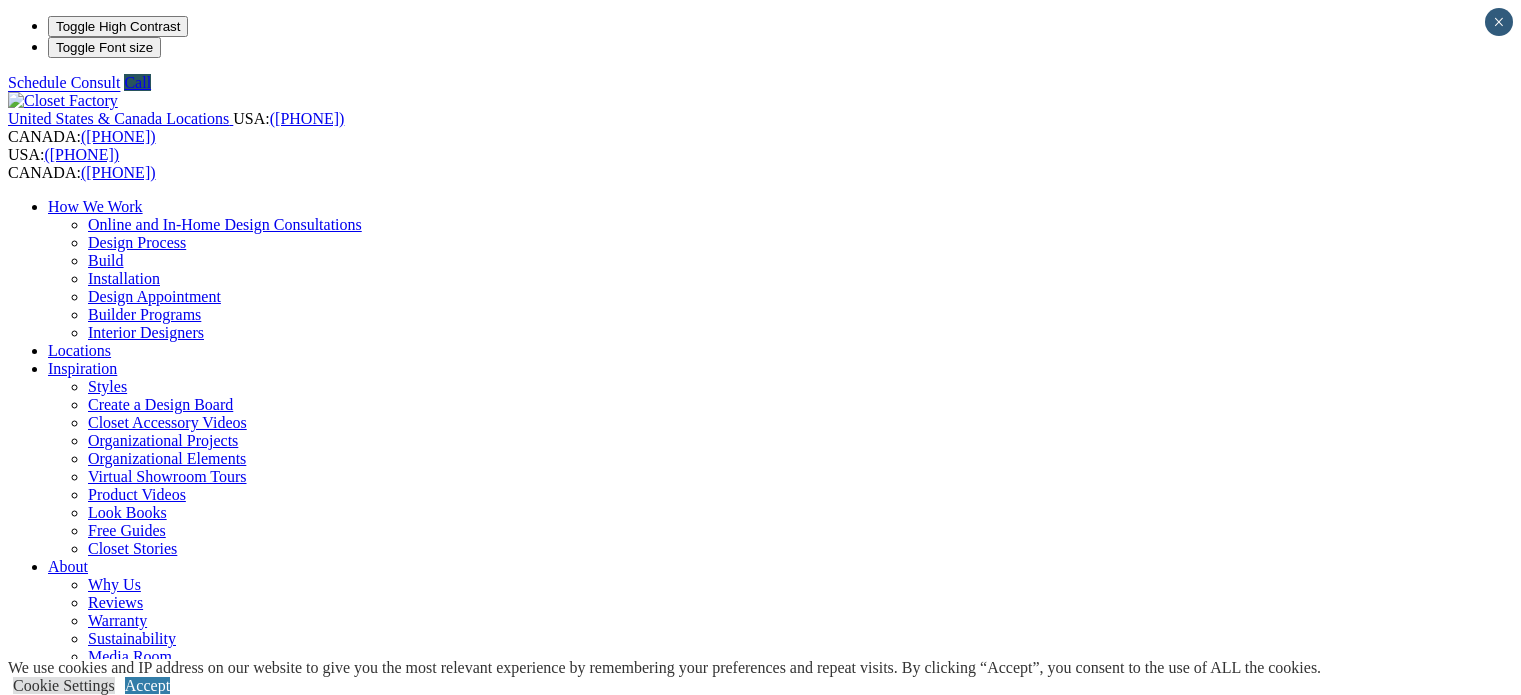 scroll, scrollTop: 1260, scrollLeft: 0, axis: vertical 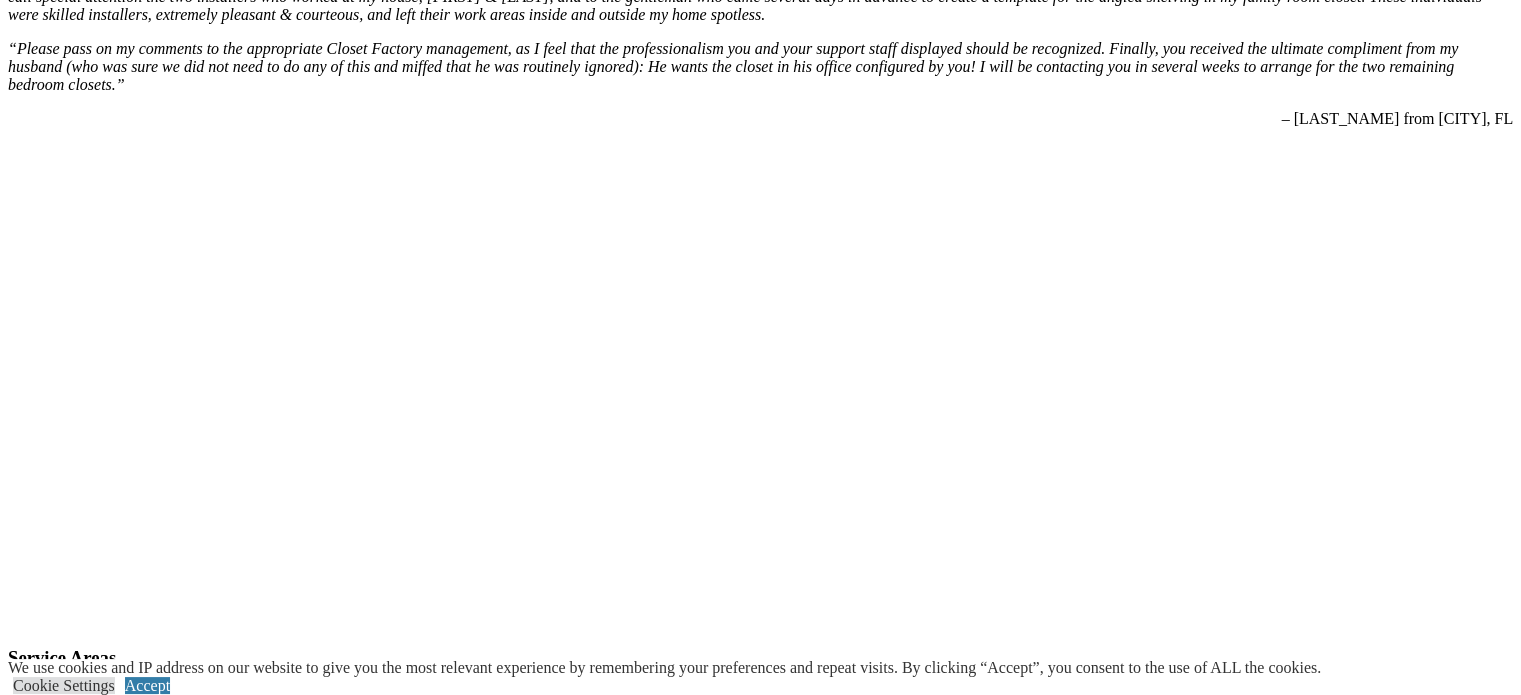 click on "CLOSE (X)" at bounding box center [46, -2874] 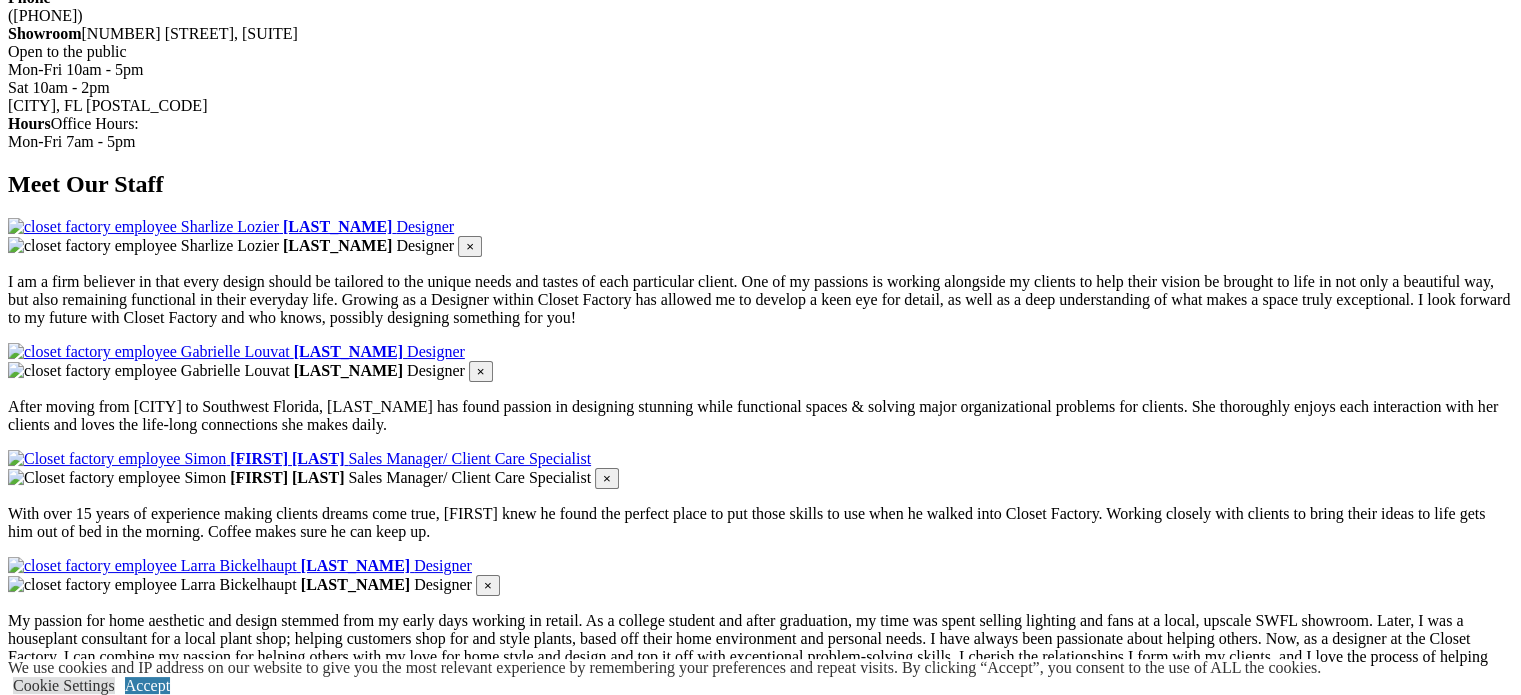 scroll, scrollTop: 2138, scrollLeft: 0, axis: vertical 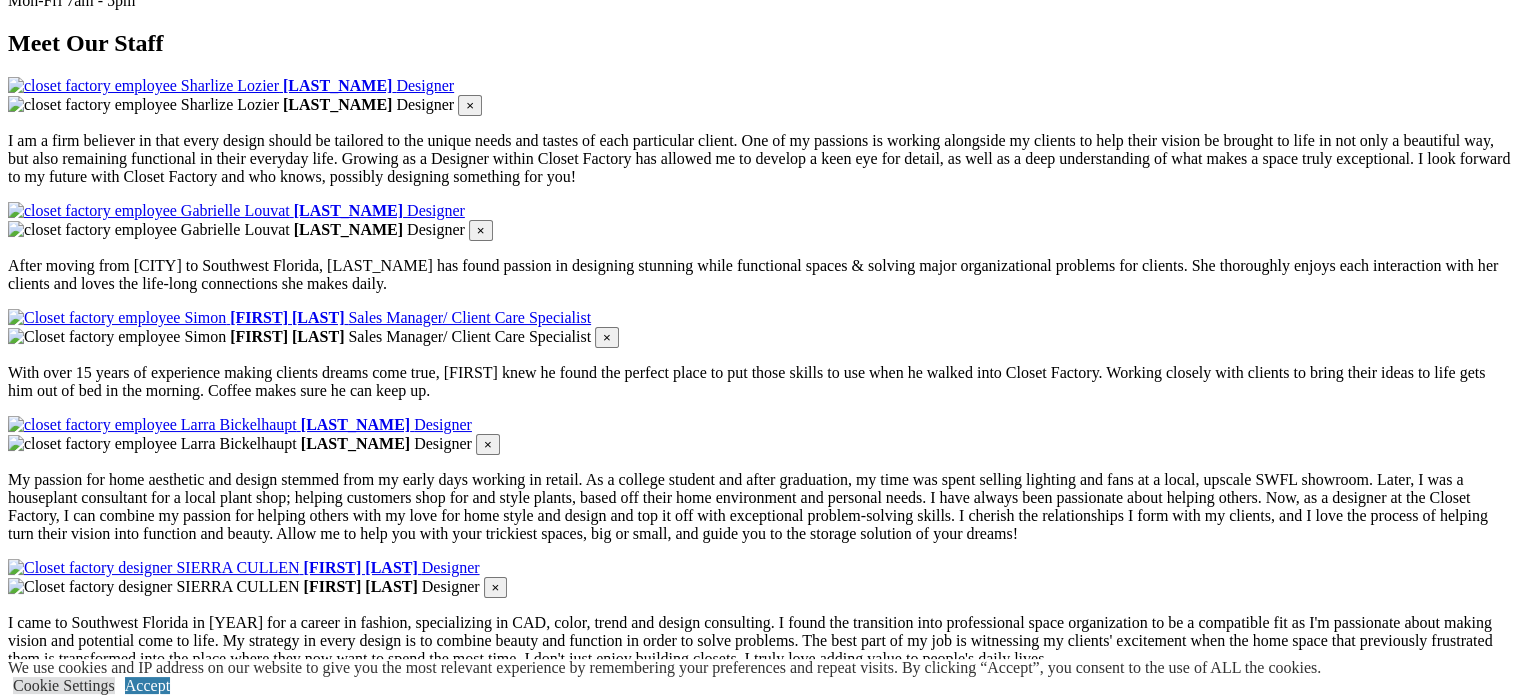 click on "Closet Organizers" at bounding box center [145, -1414] 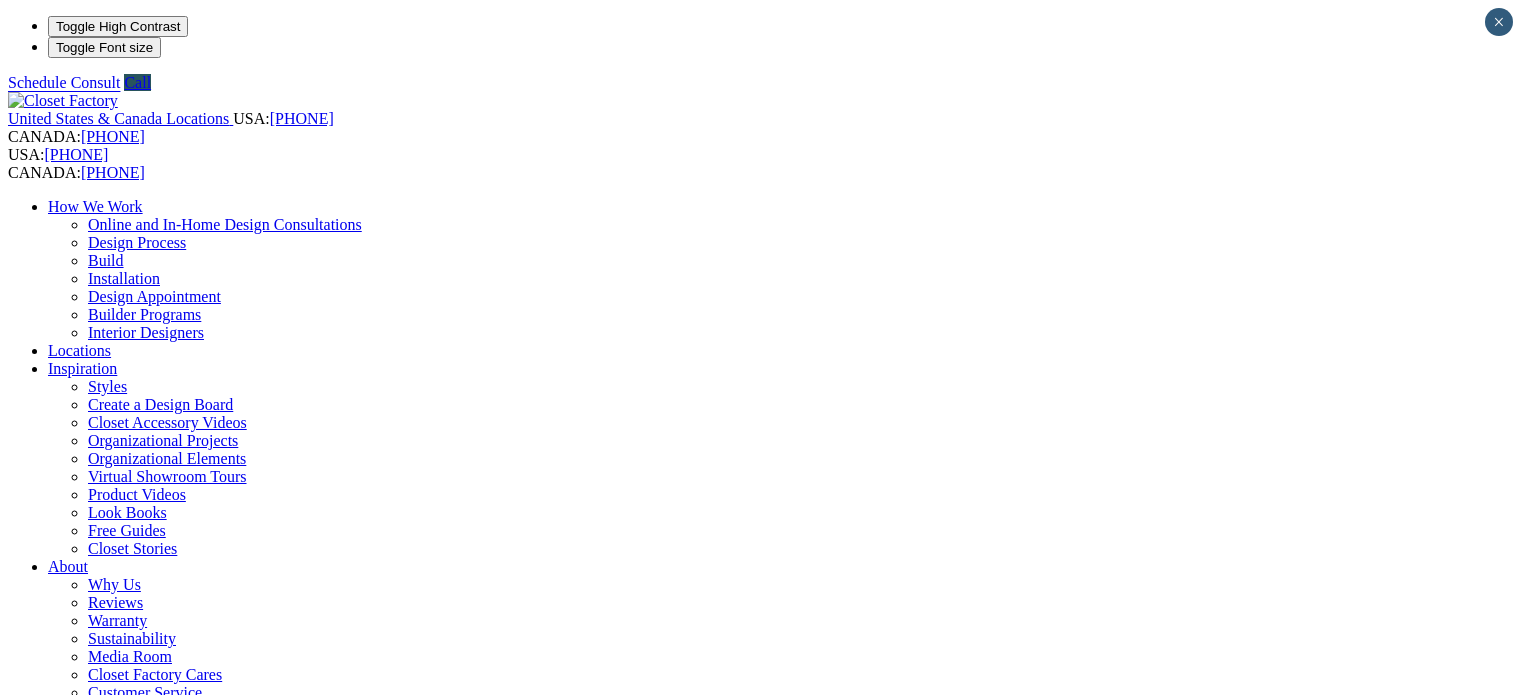scroll, scrollTop: 0, scrollLeft: 0, axis: both 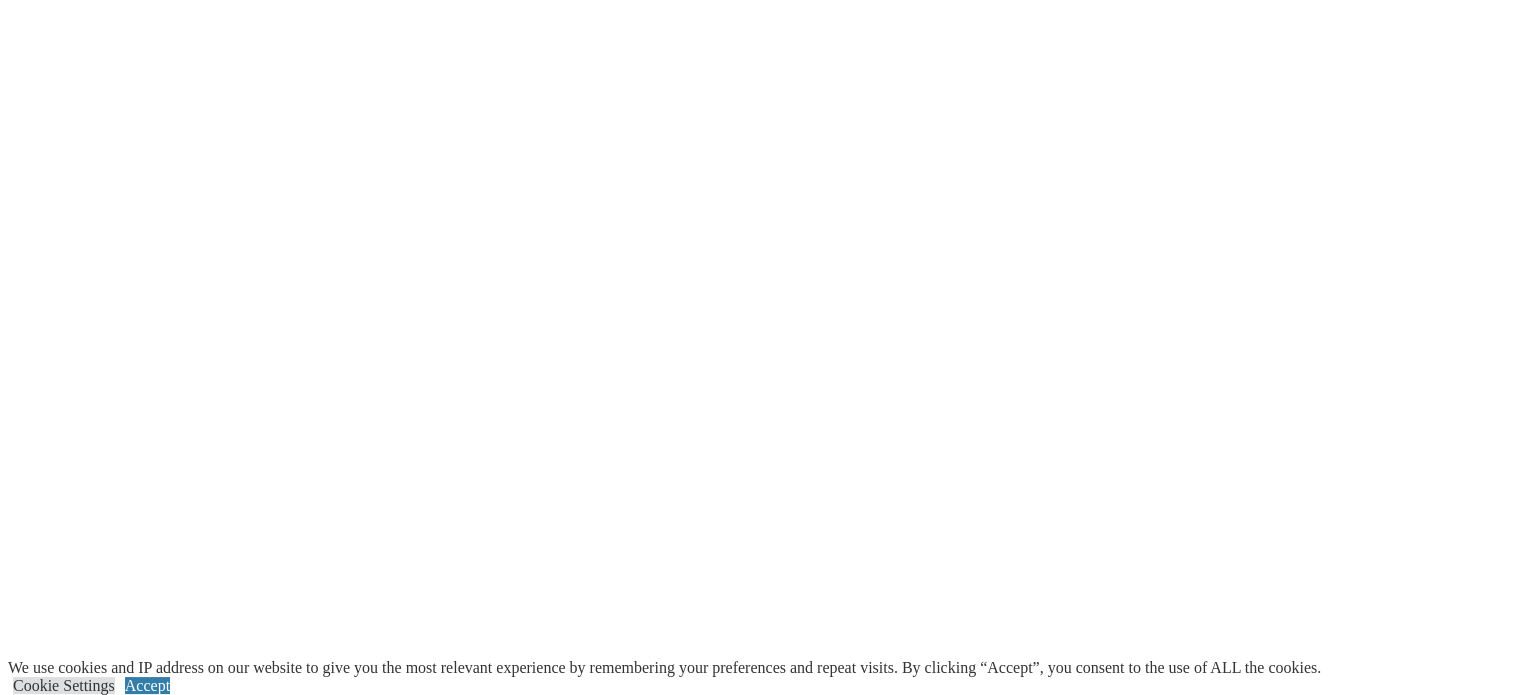 click at bounding box center (128, 3758) 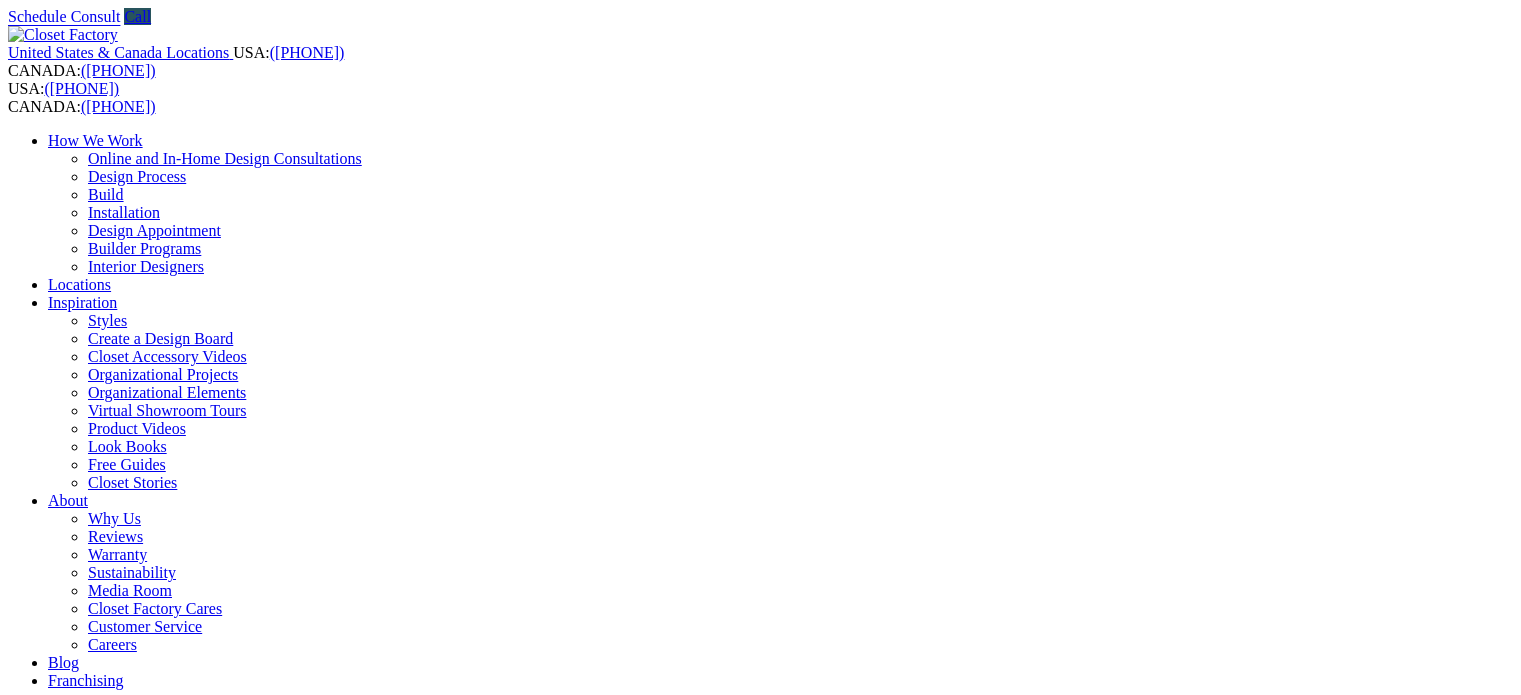 scroll, scrollTop: 0, scrollLeft: 0, axis: both 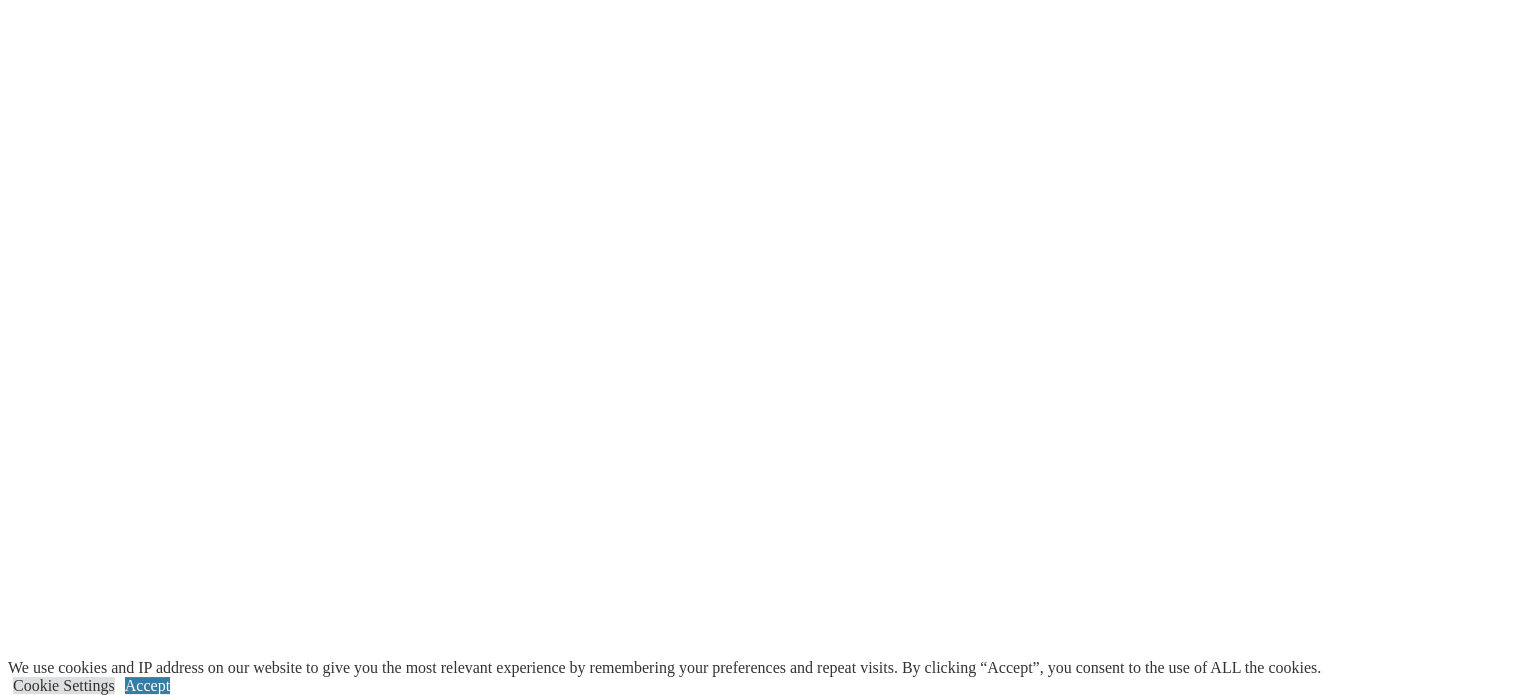 click on "Walk-in Closets" at bounding box center [139, -4471] 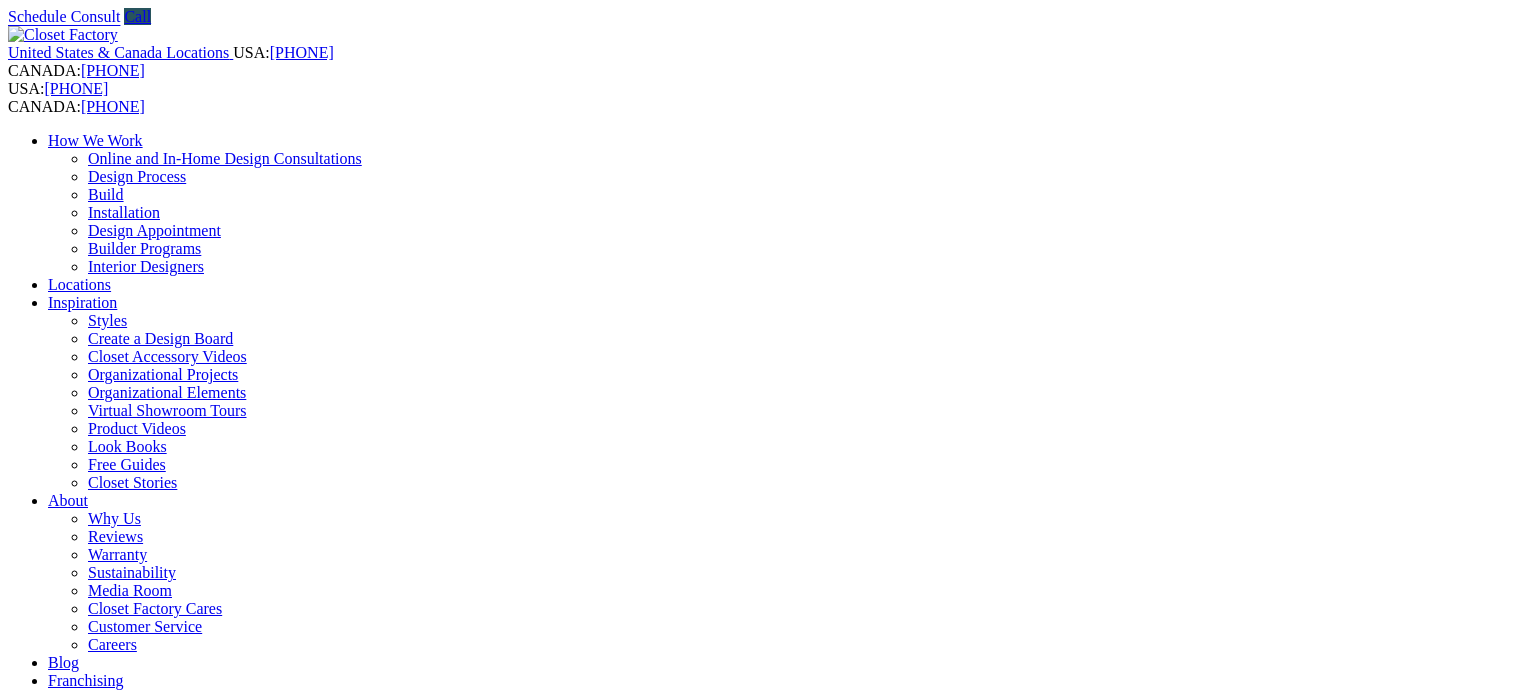 scroll, scrollTop: 0, scrollLeft: 0, axis: both 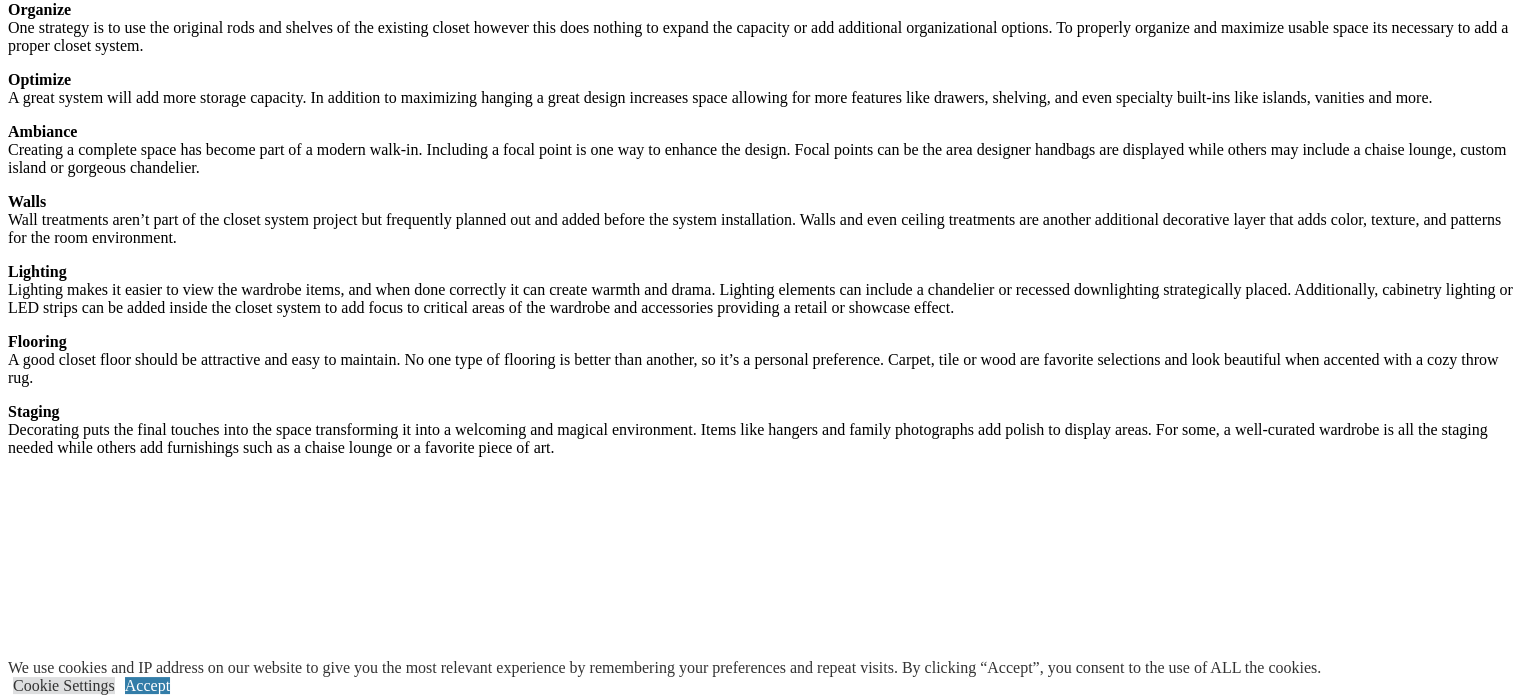 click on "Ironing board behind a drawer front for touch-ups." at bounding box center [780, 3250] 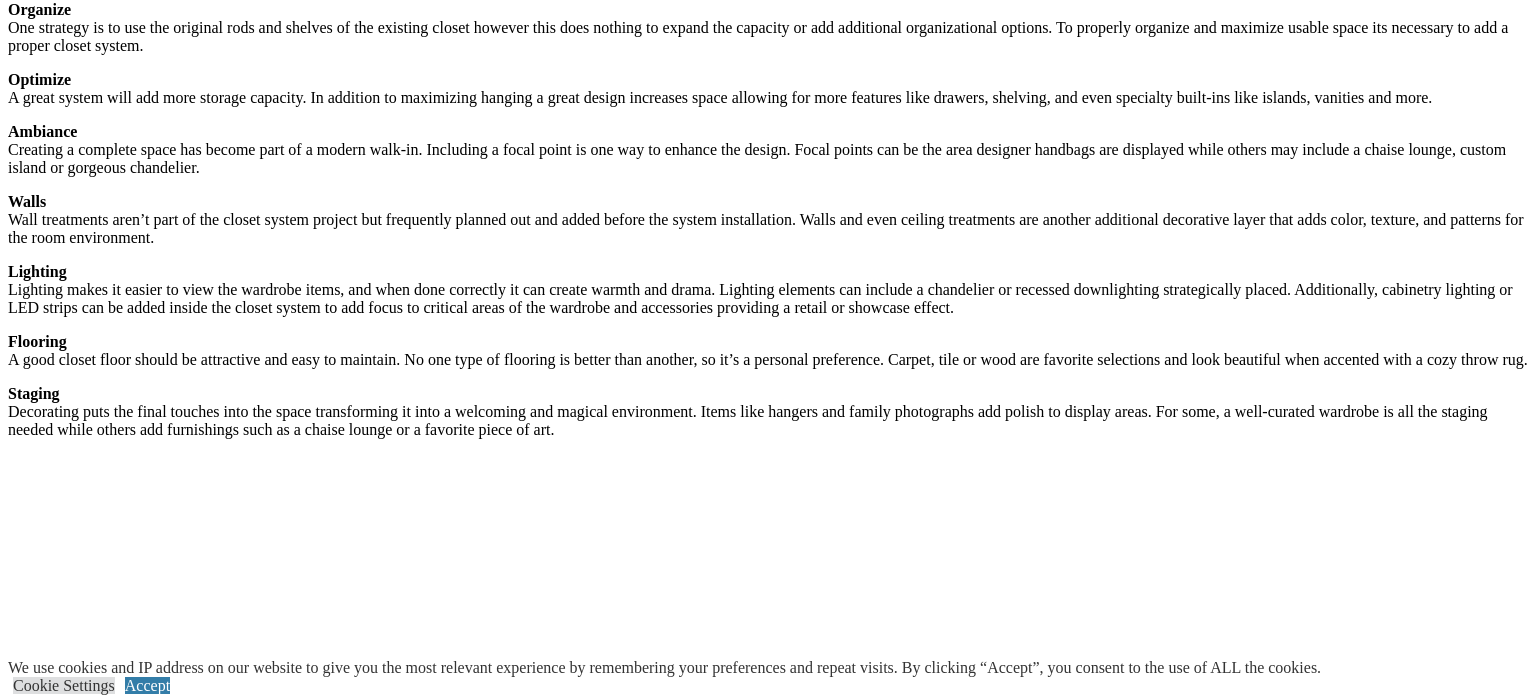 click at bounding box center [8, 9491] 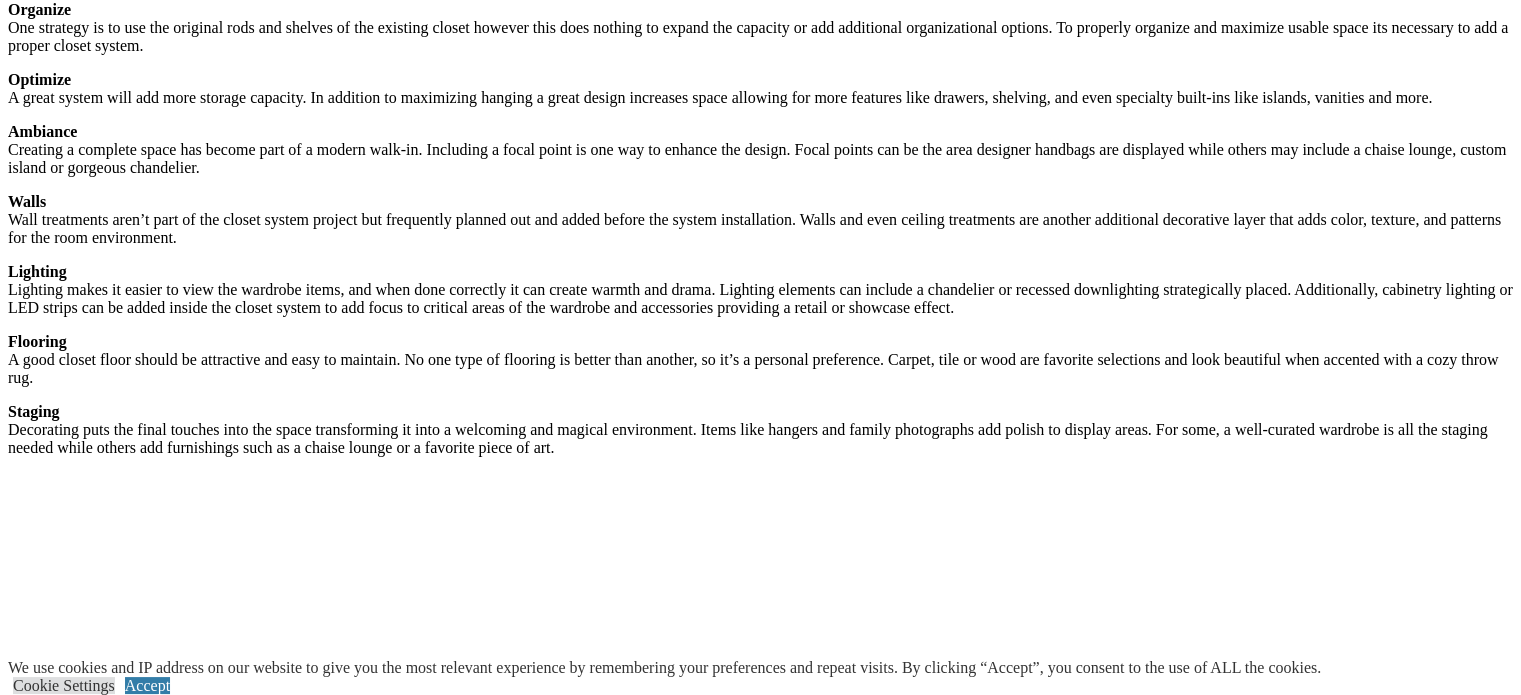 click on "Lovely walk-in closet system combines custom paint with antiquing units with a walnut stained wood island." at bounding box center [760, 2221] 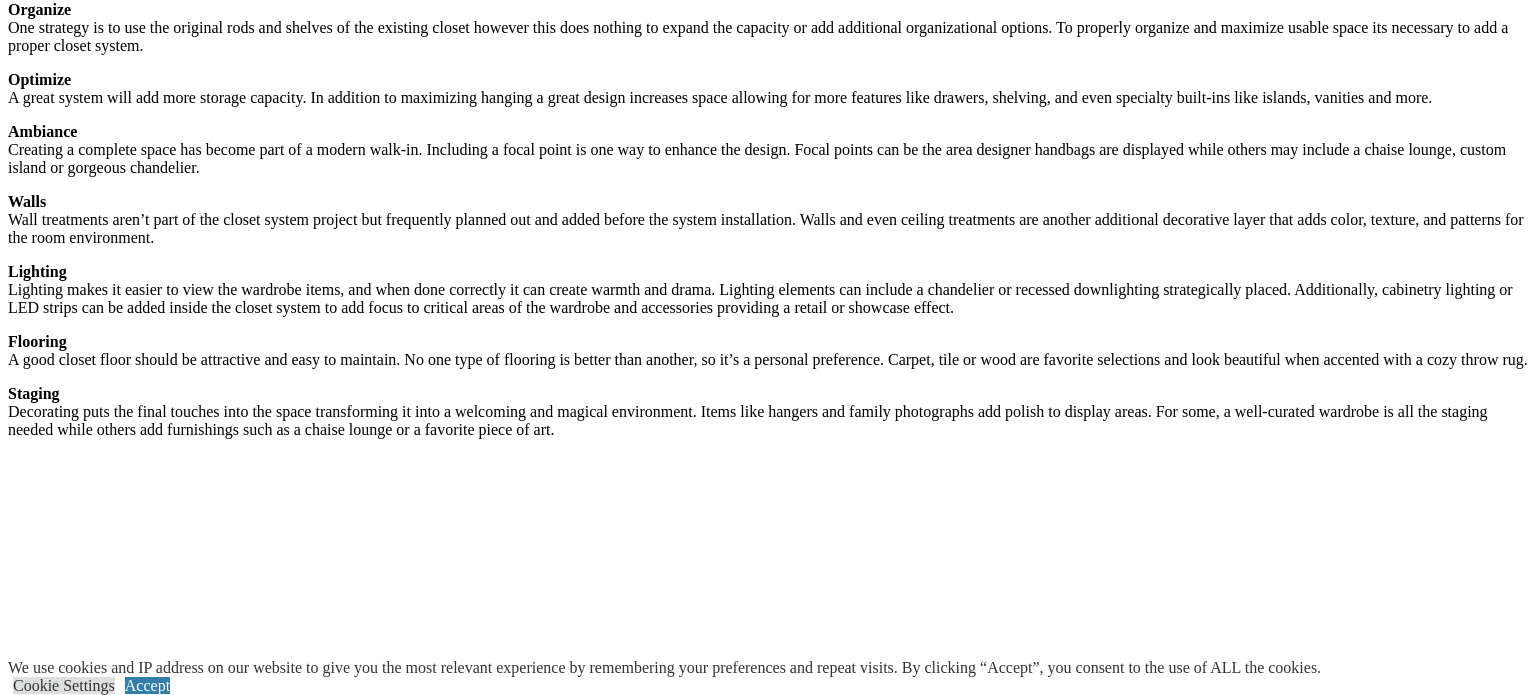 click at bounding box center [8, 9491] 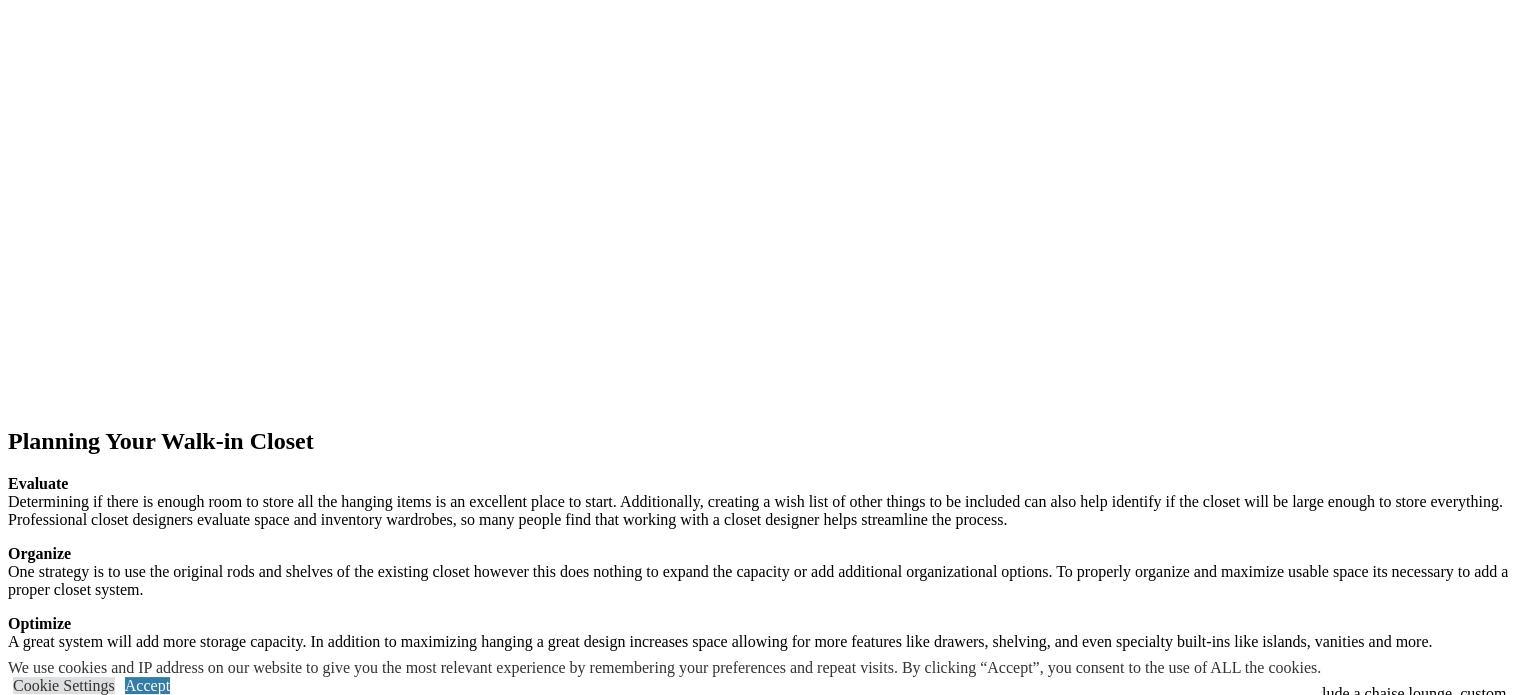 scroll, scrollTop: 2553, scrollLeft: 0, axis: vertical 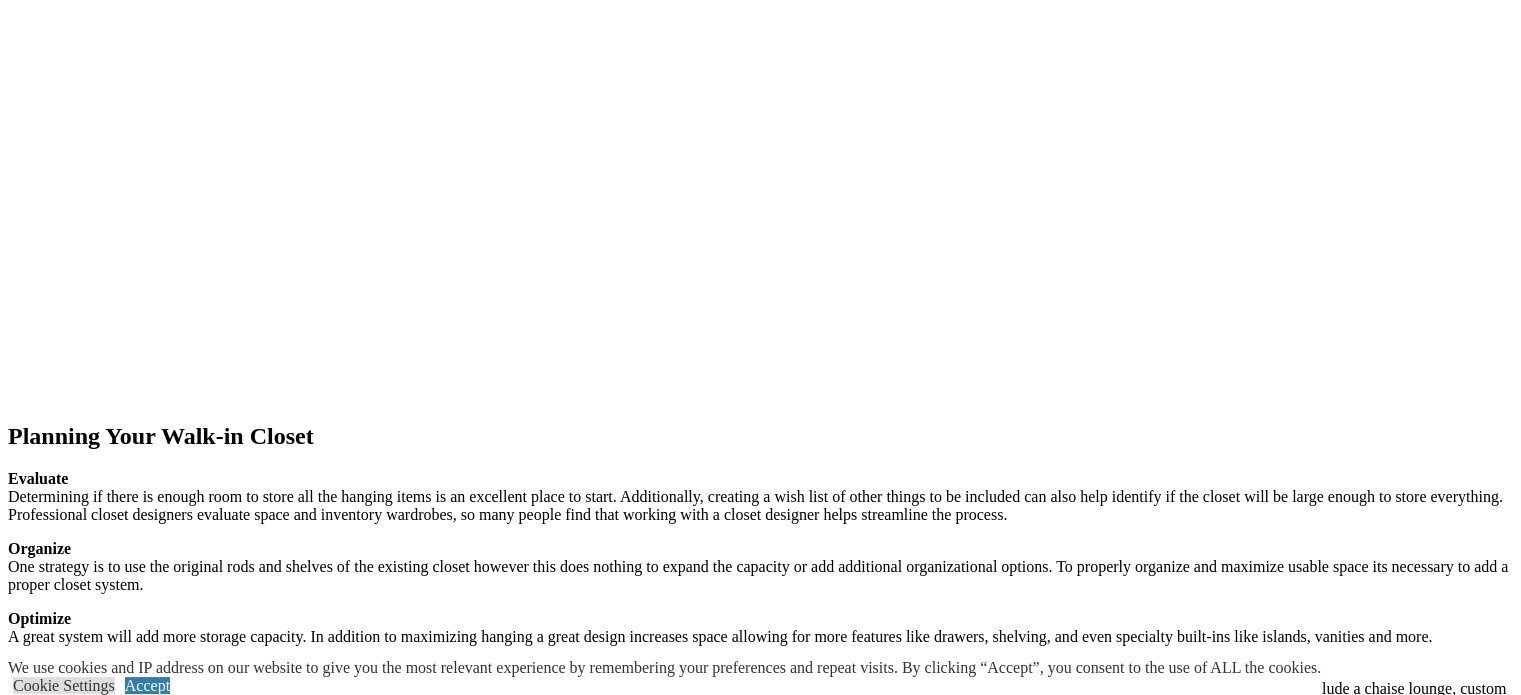 click on "prev" at bounding box center (760, 2584) 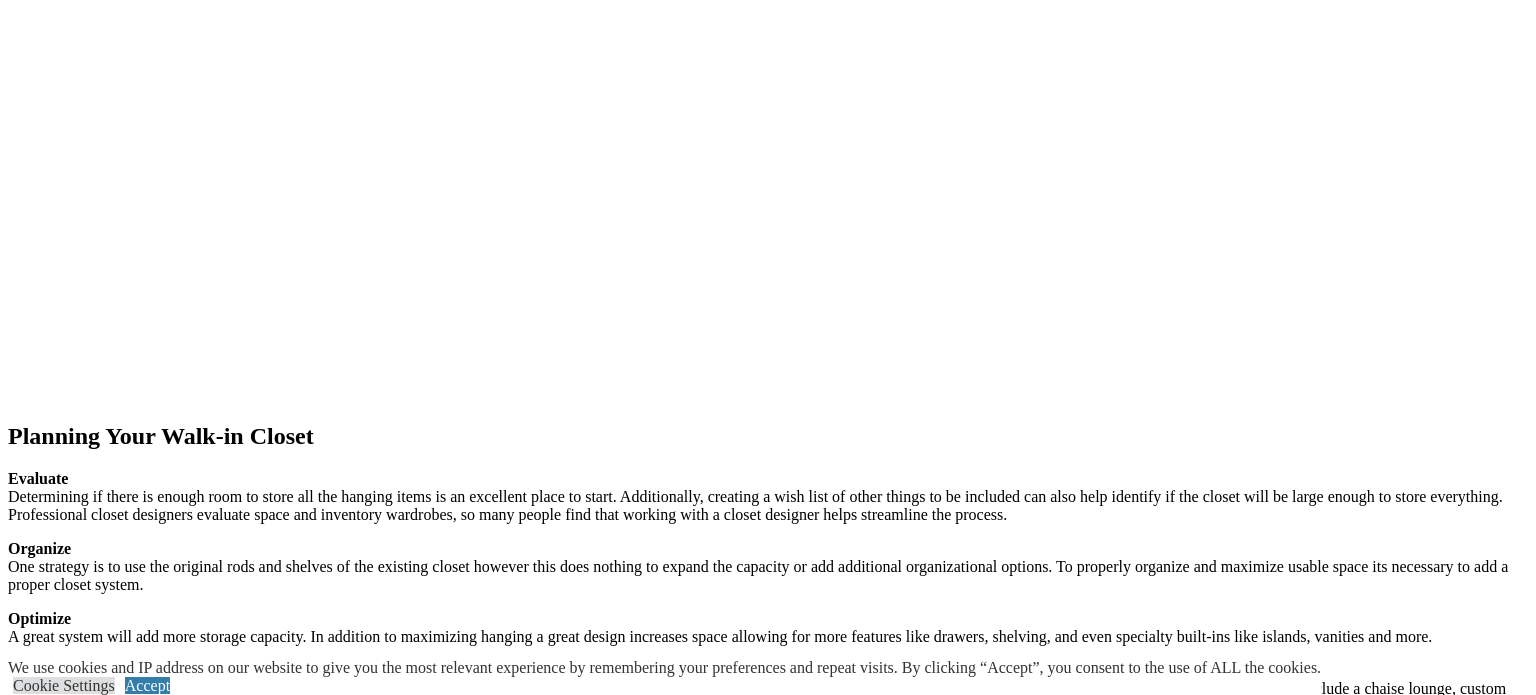 click at bounding box center [8, 7880] 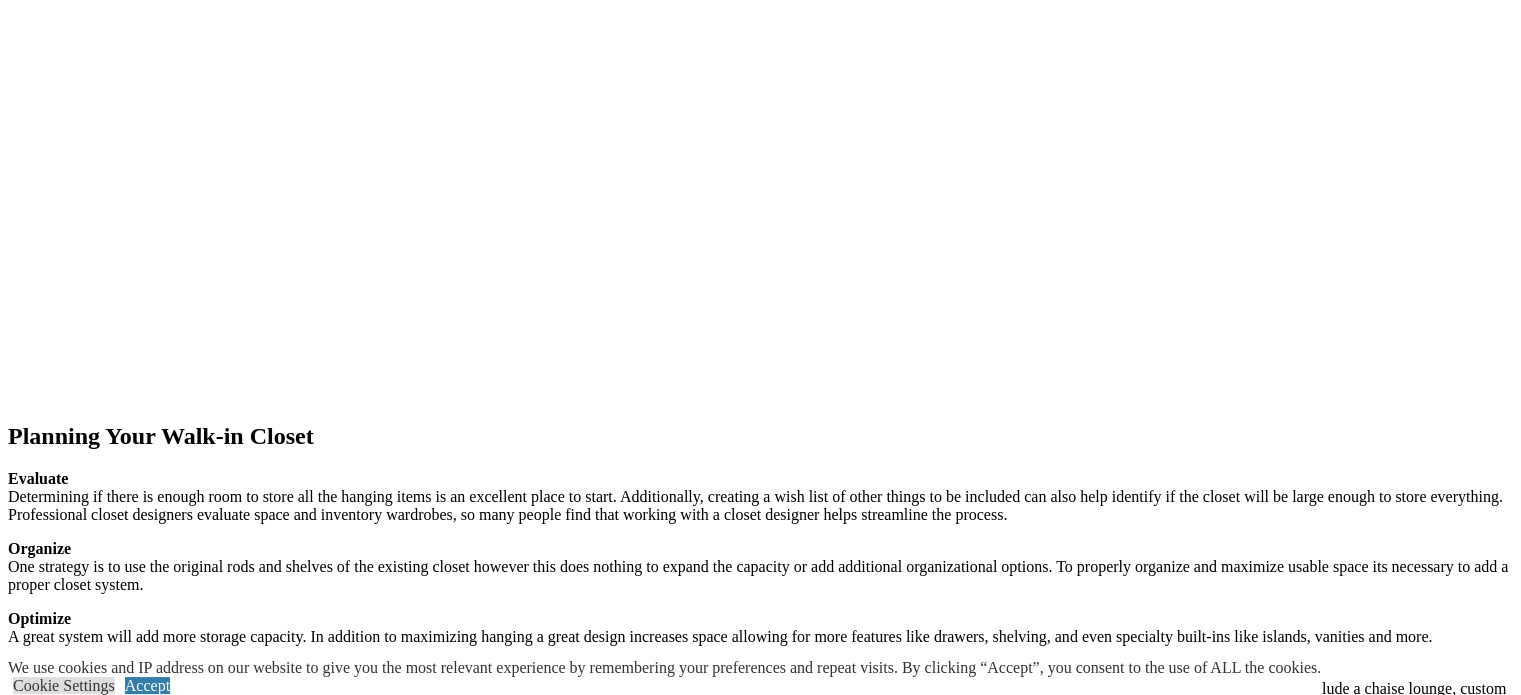 click on "prev" at bounding box center [760, 2416] 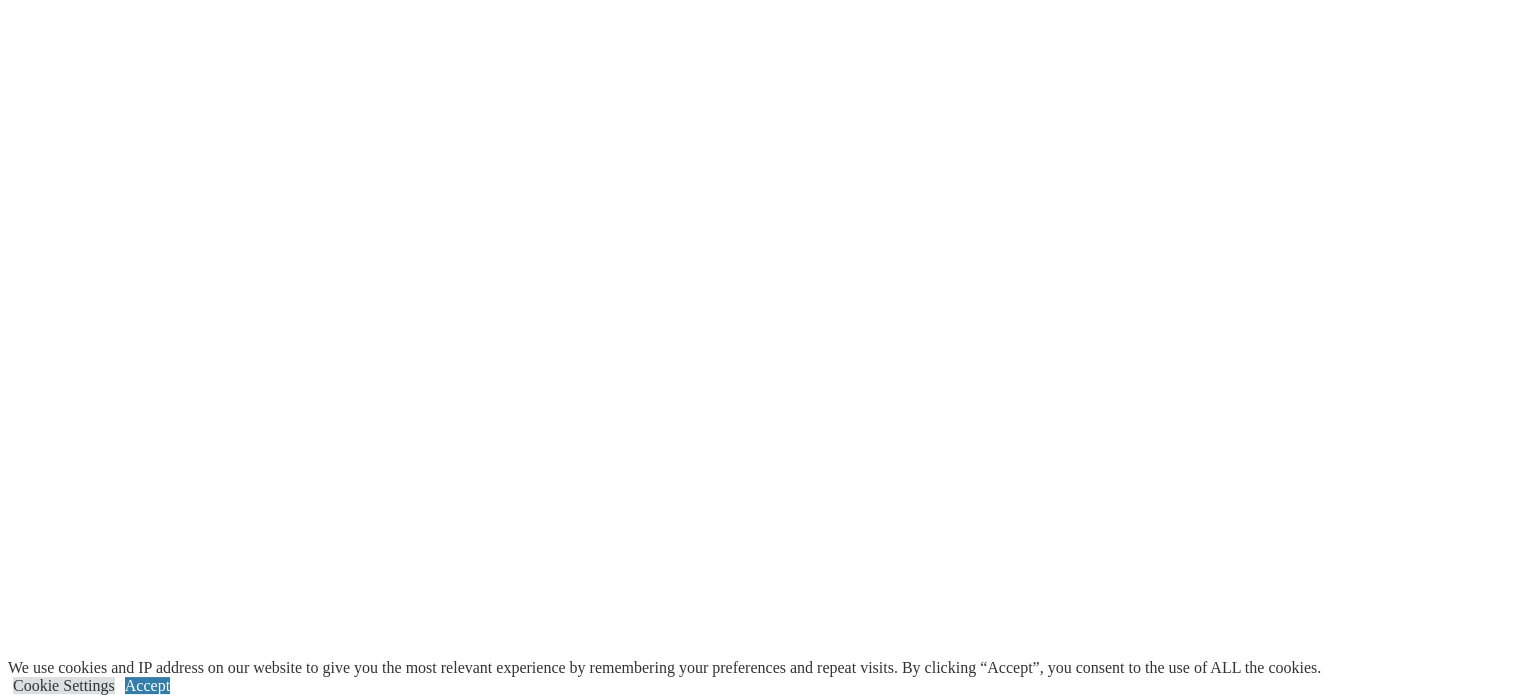 scroll, scrollTop: 4167, scrollLeft: 0, axis: vertical 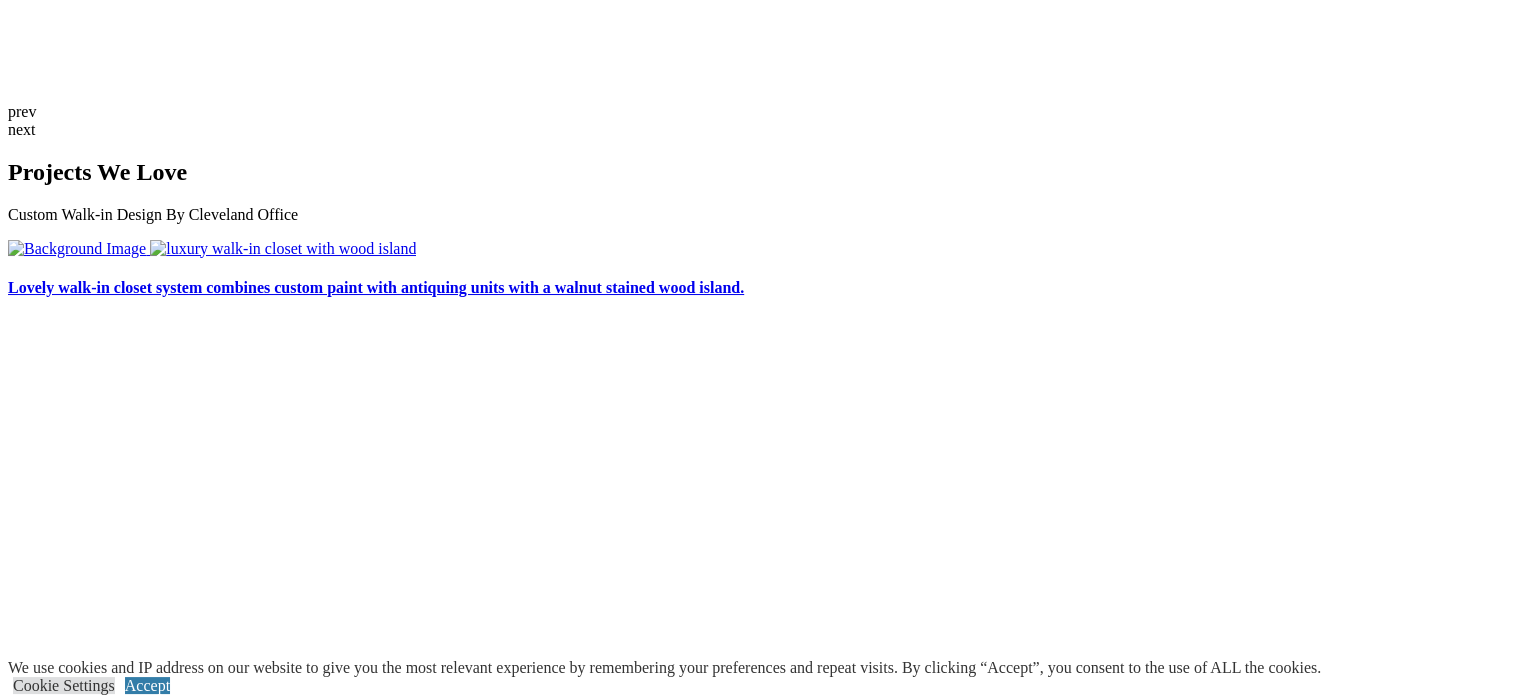 click at bounding box center (126, 3031) 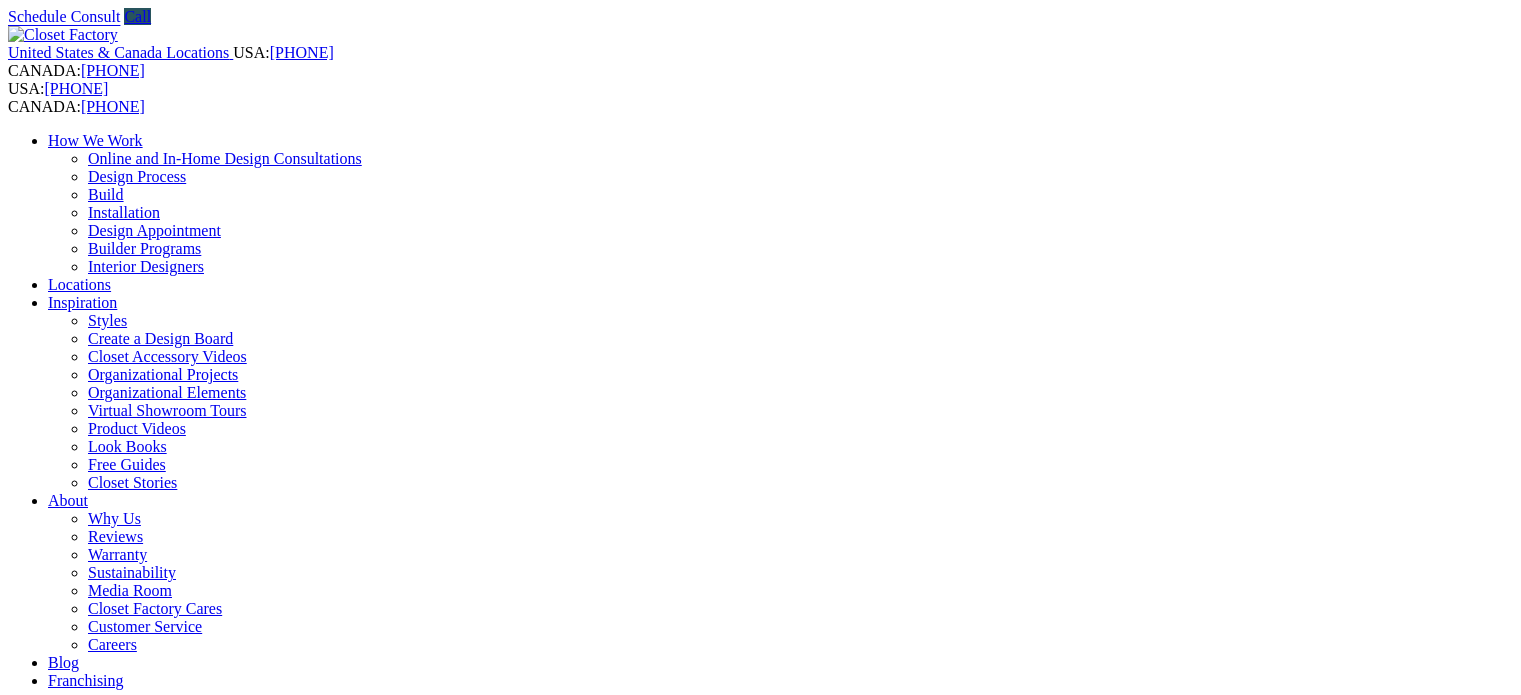 scroll, scrollTop: 0, scrollLeft: 0, axis: both 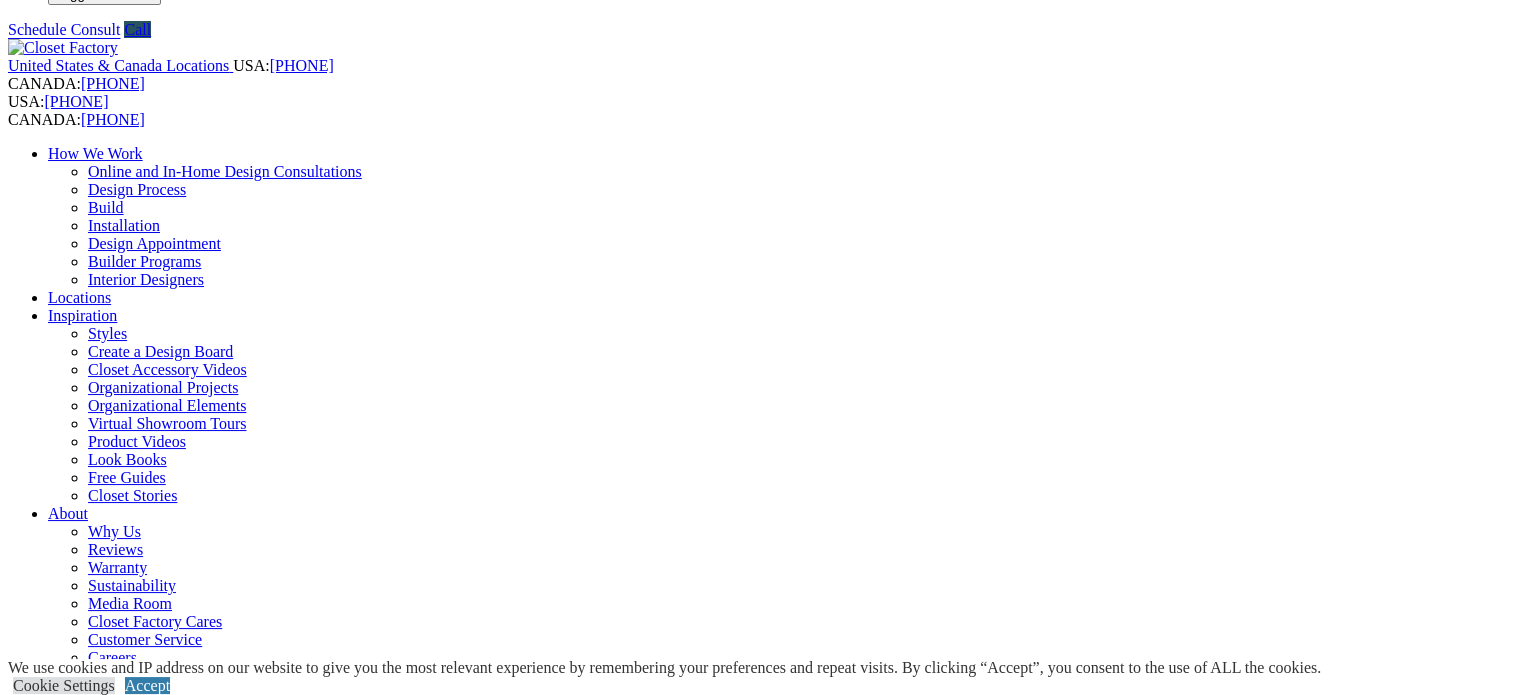 click on "Closet Organizers Dressing Rooms Finesse Systems Reach-in Closets Shoe Closets Walk-in Closets Wardrobe Closets Wood Closets" at bounding box center (780, 861) 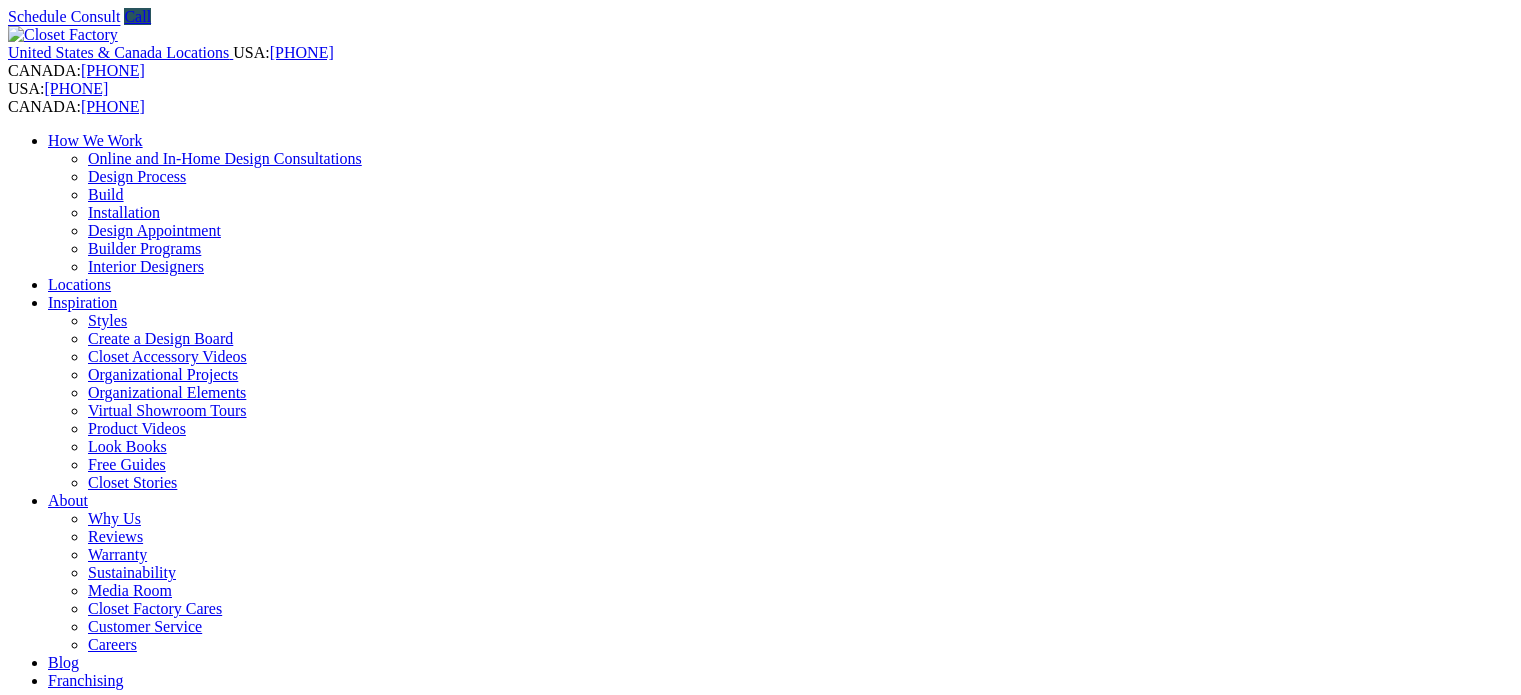 scroll, scrollTop: 0, scrollLeft: 0, axis: both 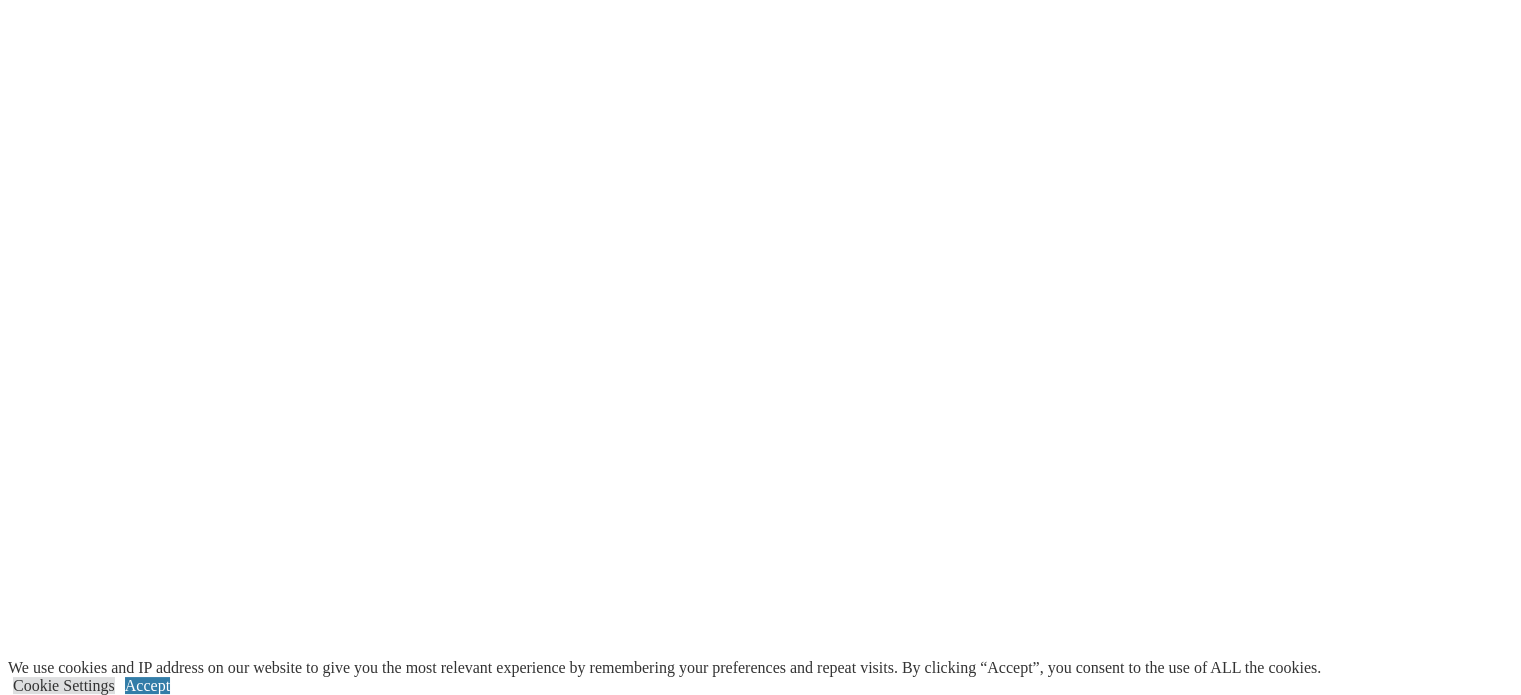 click on "prev" at bounding box center (760, 2443) 